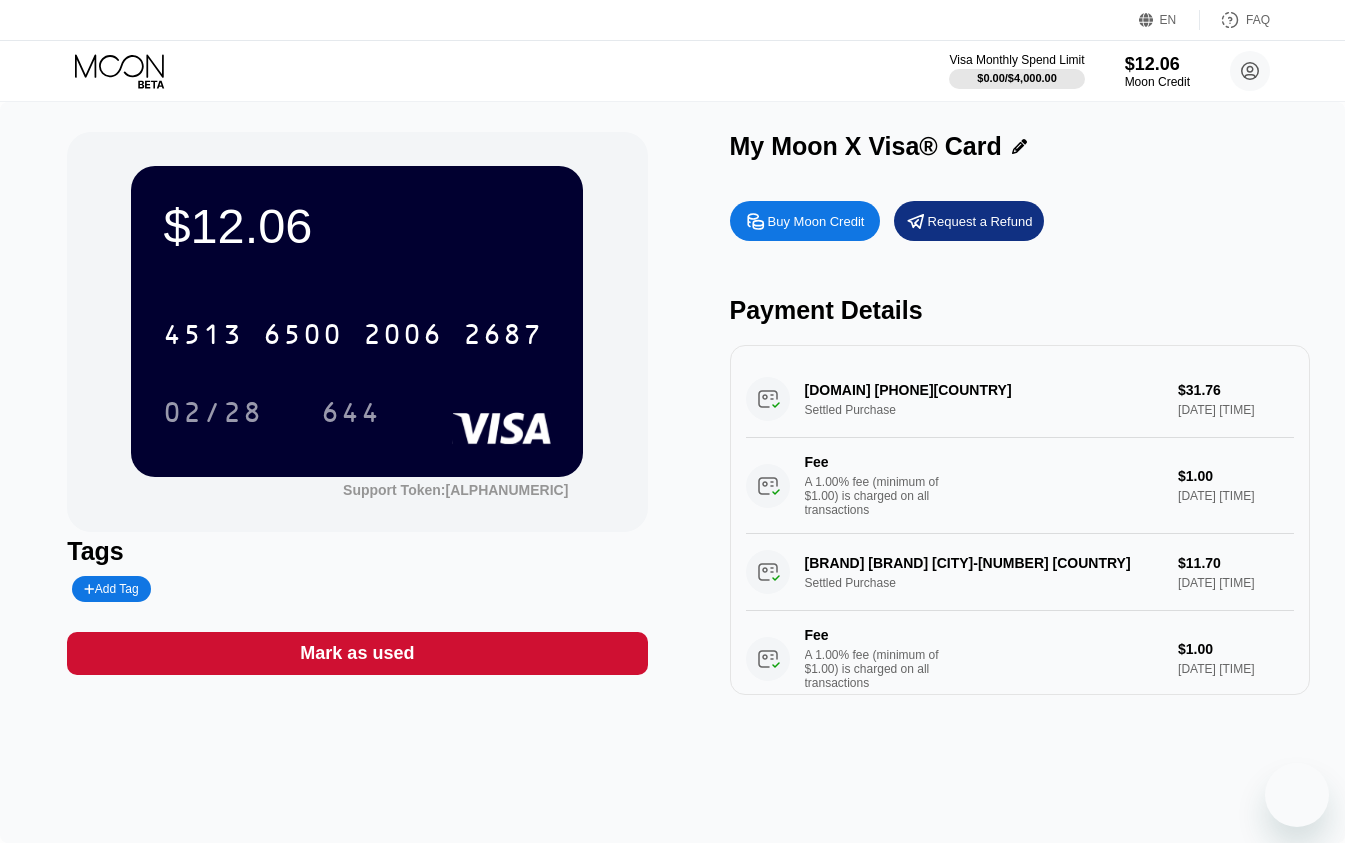 scroll, scrollTop: 0, scrollLeft: 0, axis: both 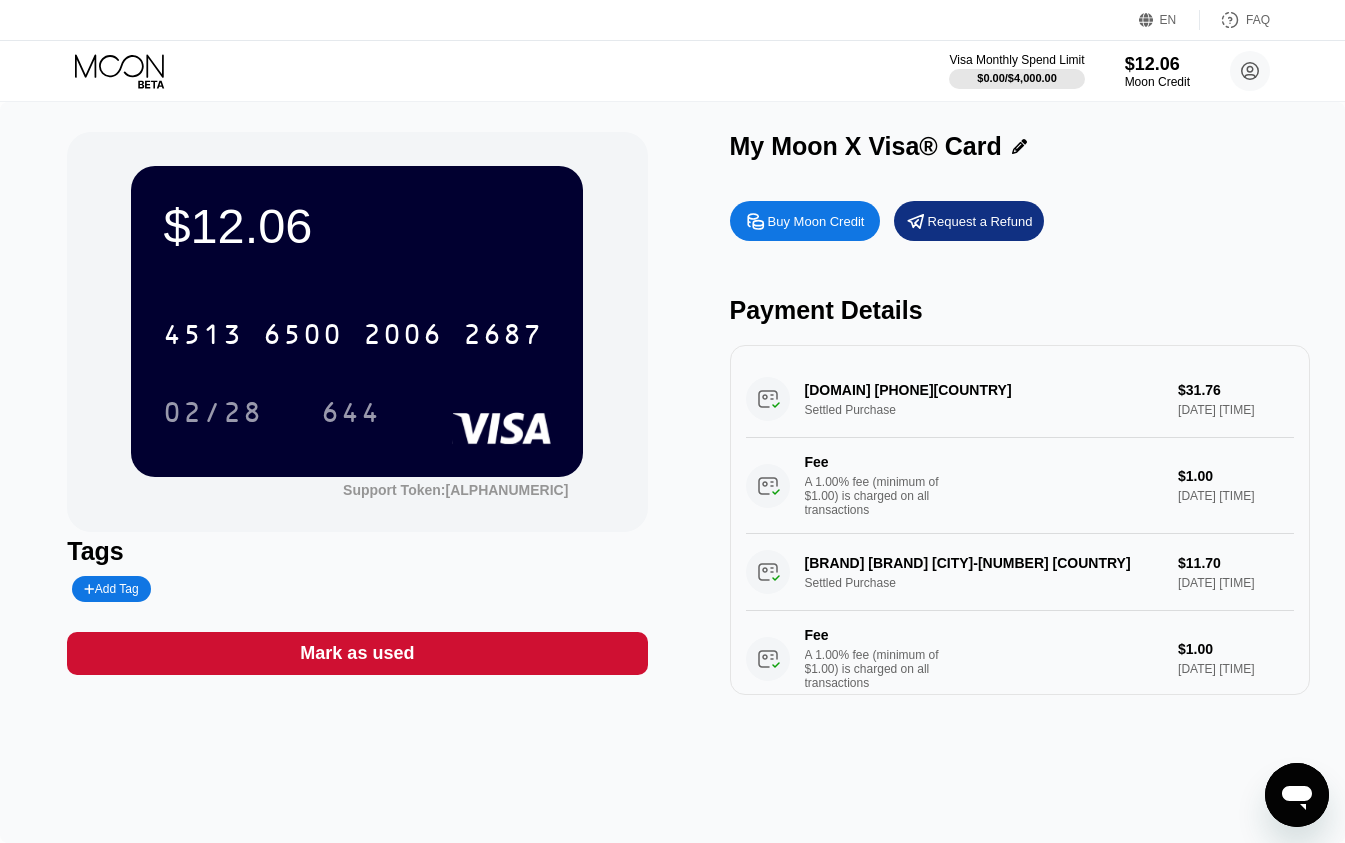 click on "Buy Moon Credit" at bounding box center [805, 221] 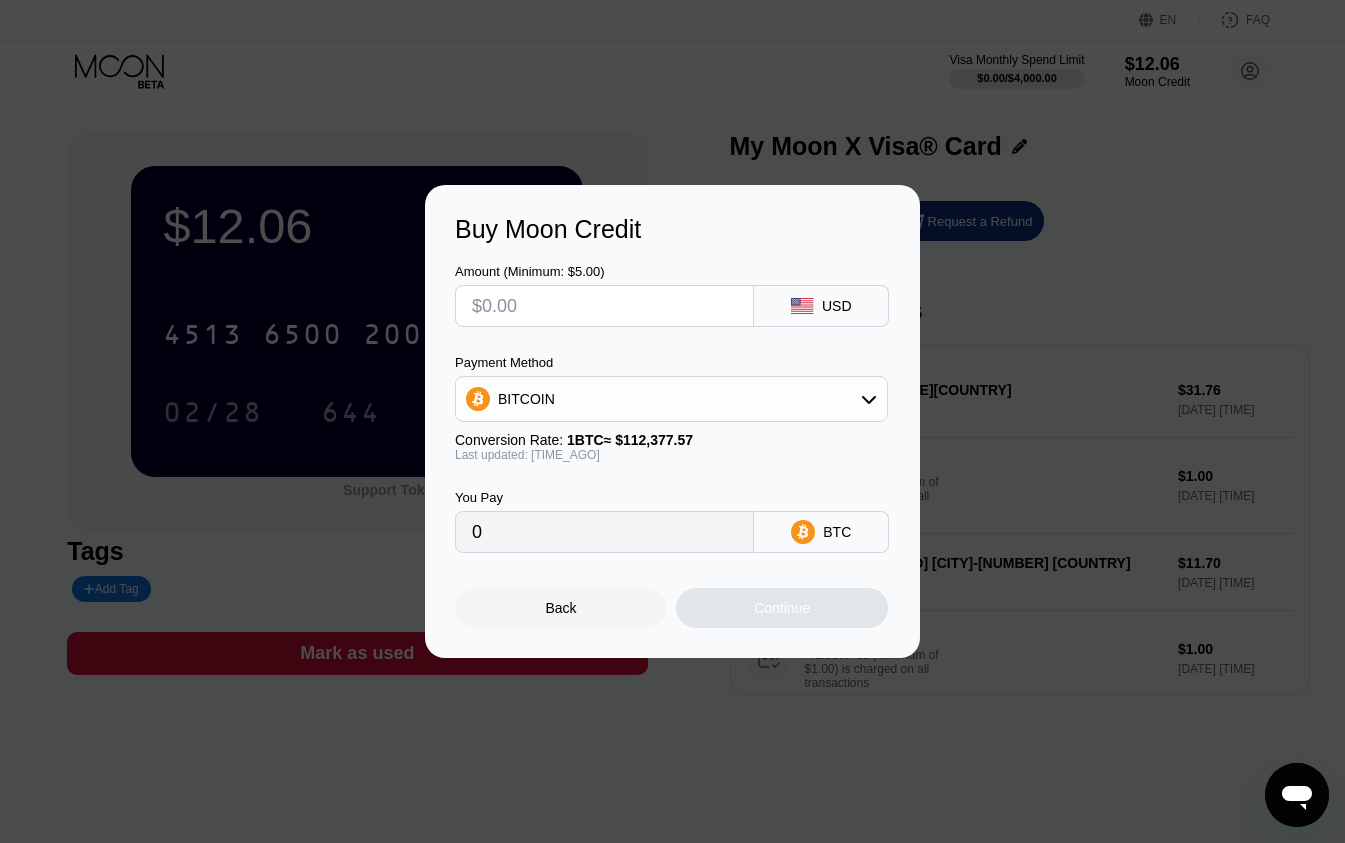 click at bounding box center (604, 306) 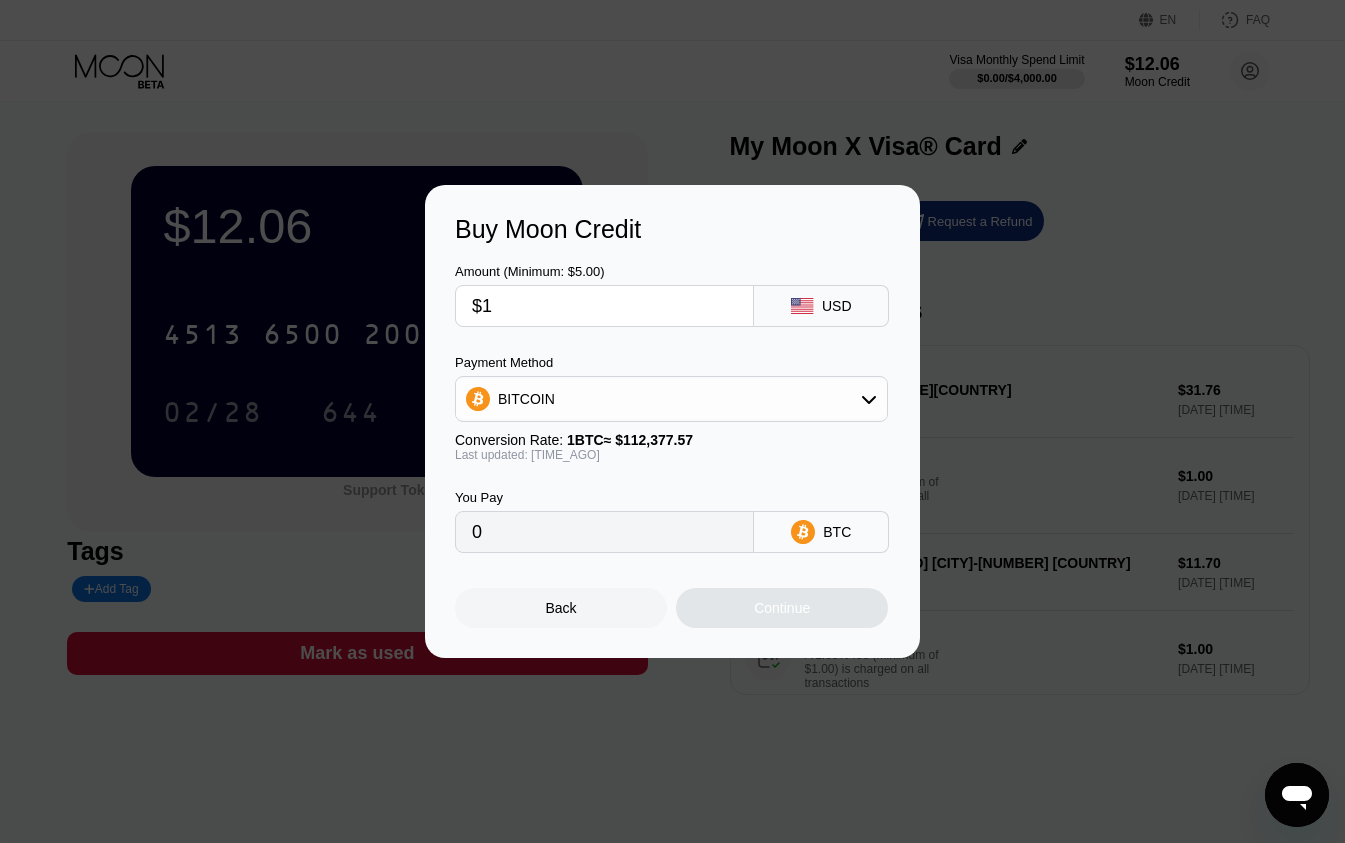 type on "0.00000890" 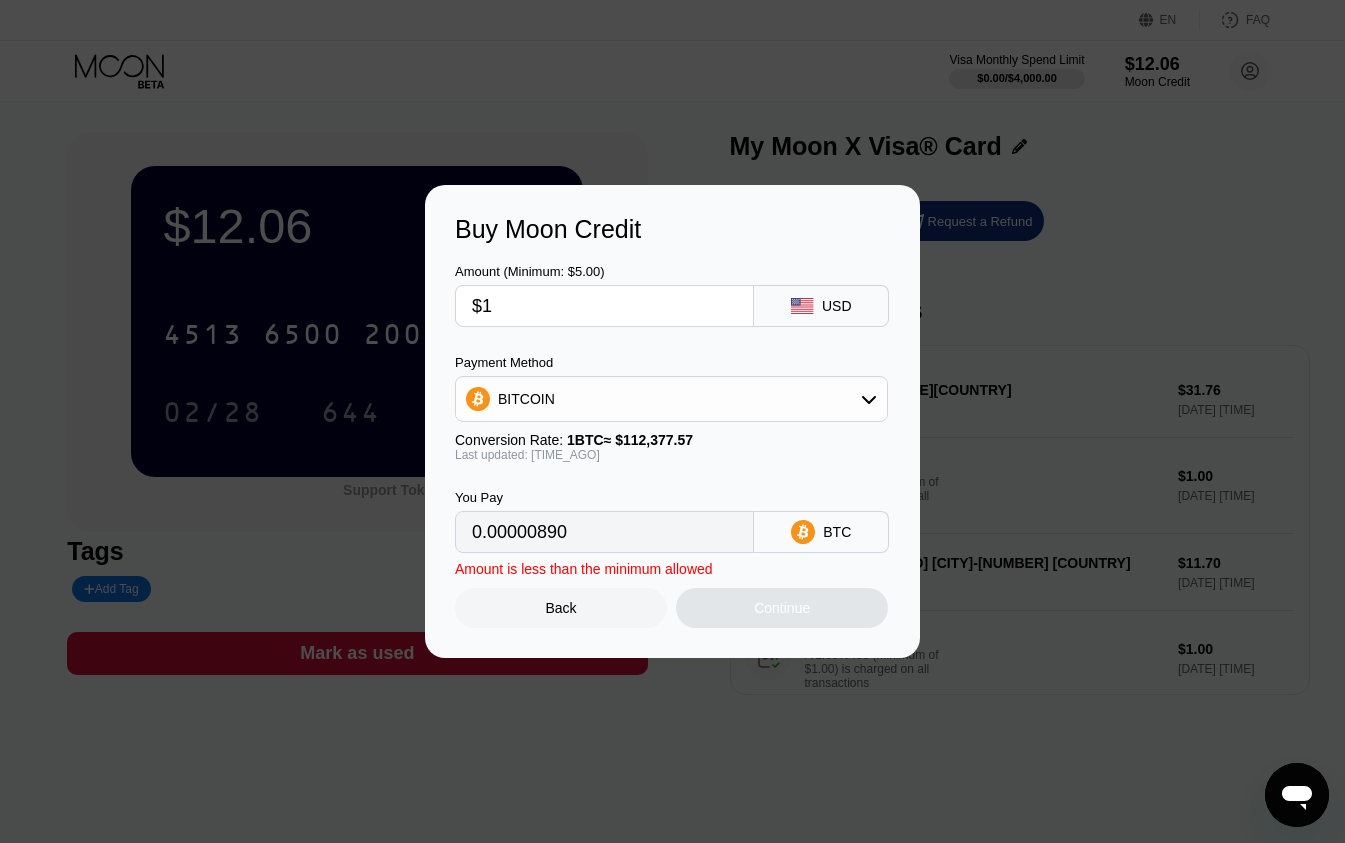 type on "$16" 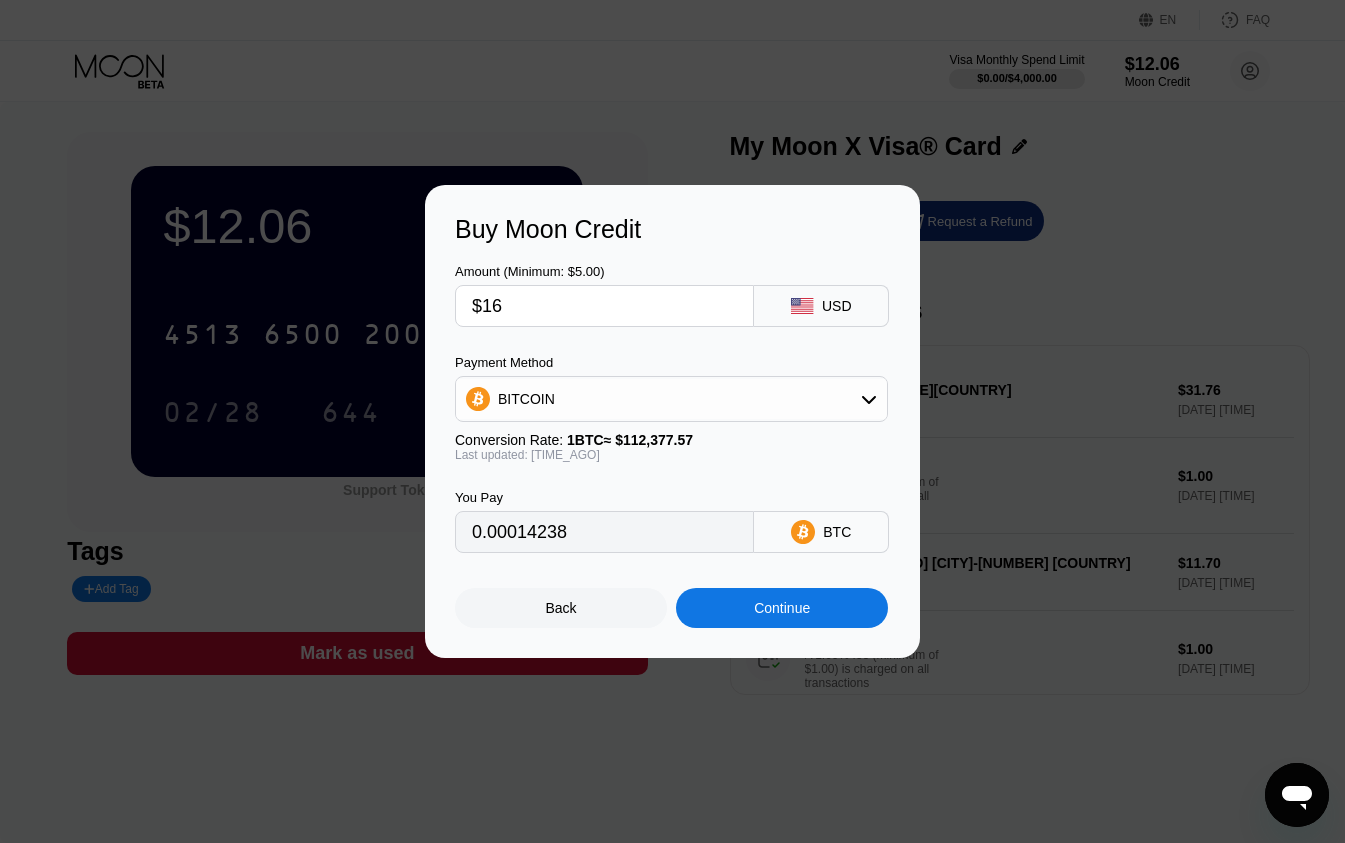type on "0.00014203" 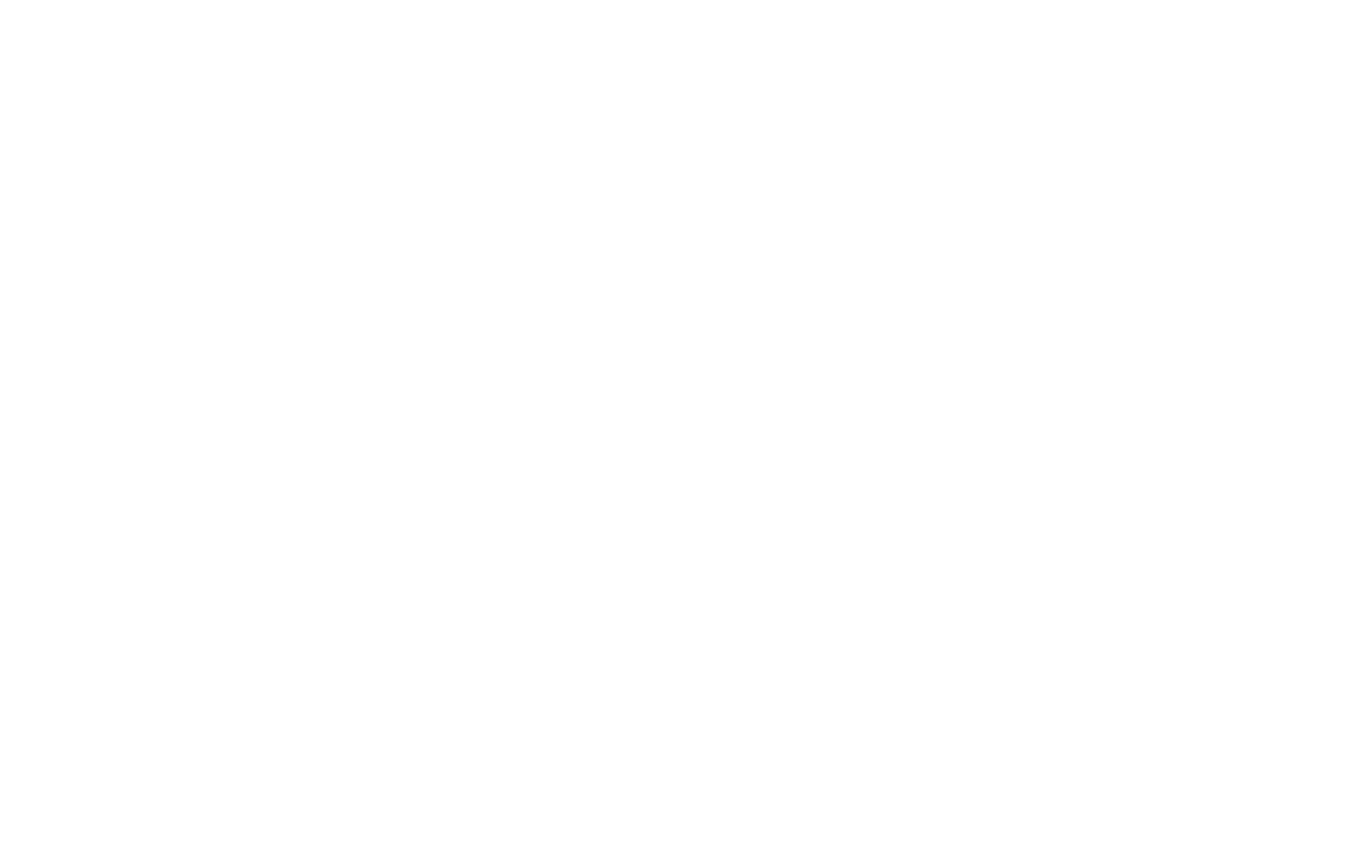scroll, scrollTop: 0, scrollLeft: 0, axis: both 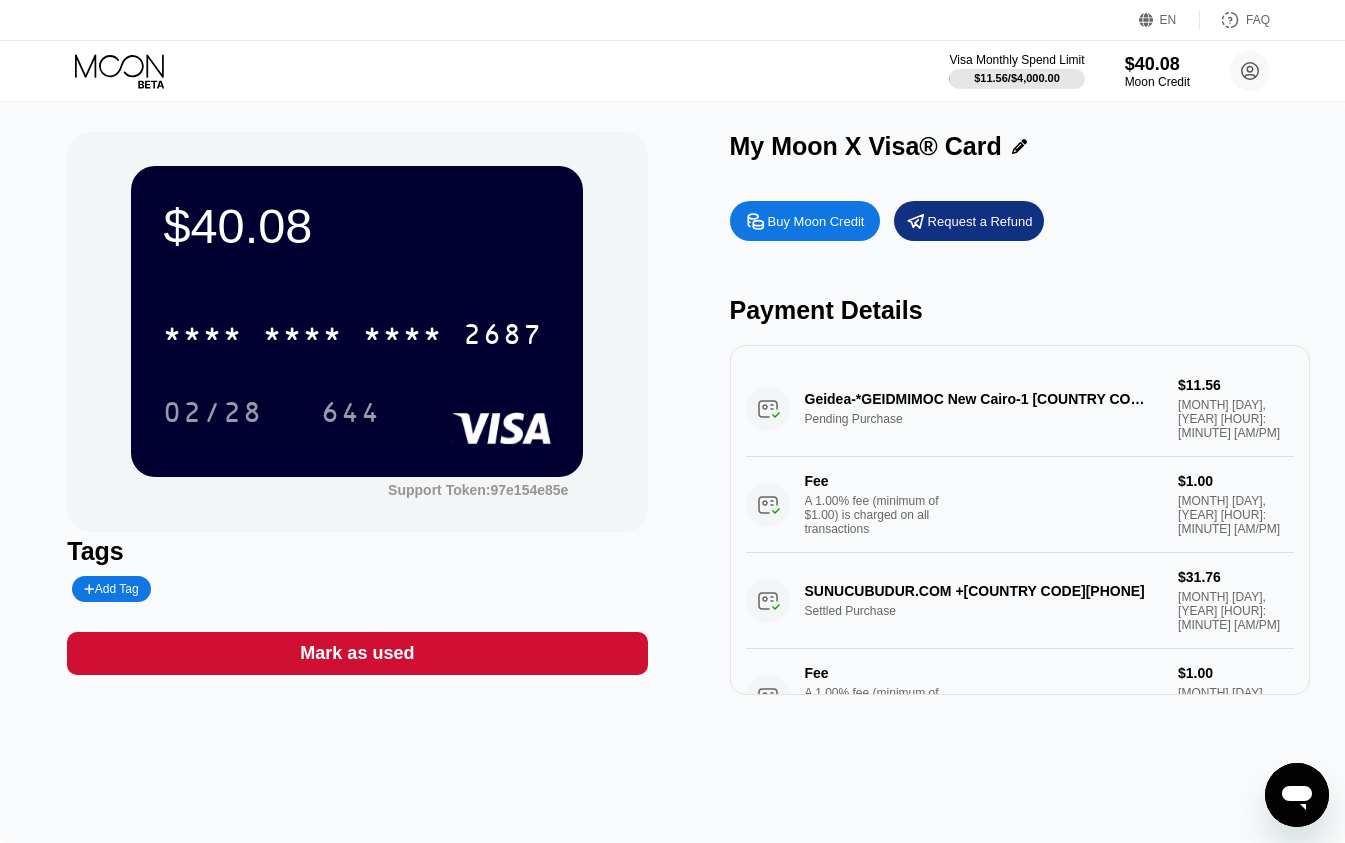 click on "Buy Moon Credit" at bounding box center (816, 221) 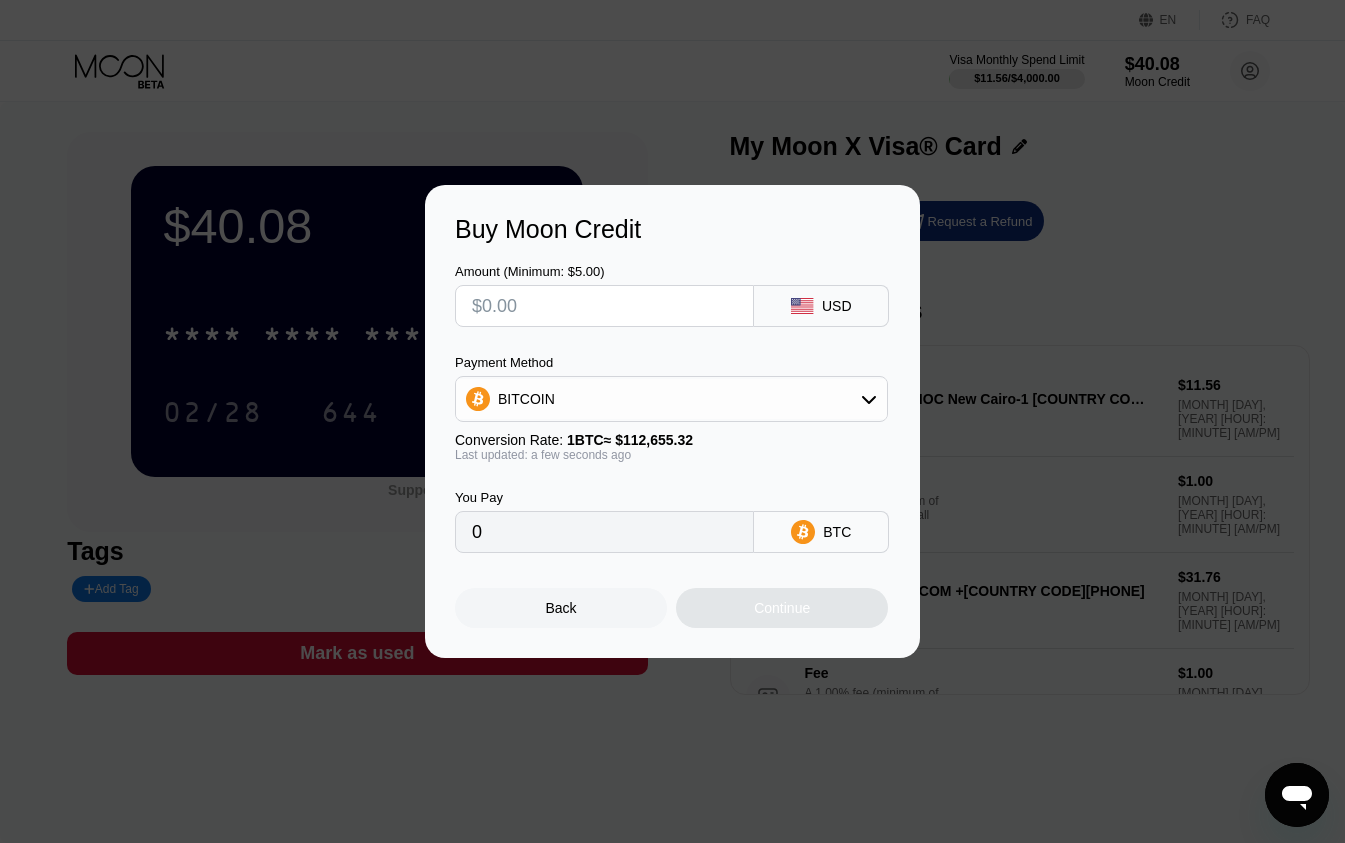 click at bounding box center [604, 306] 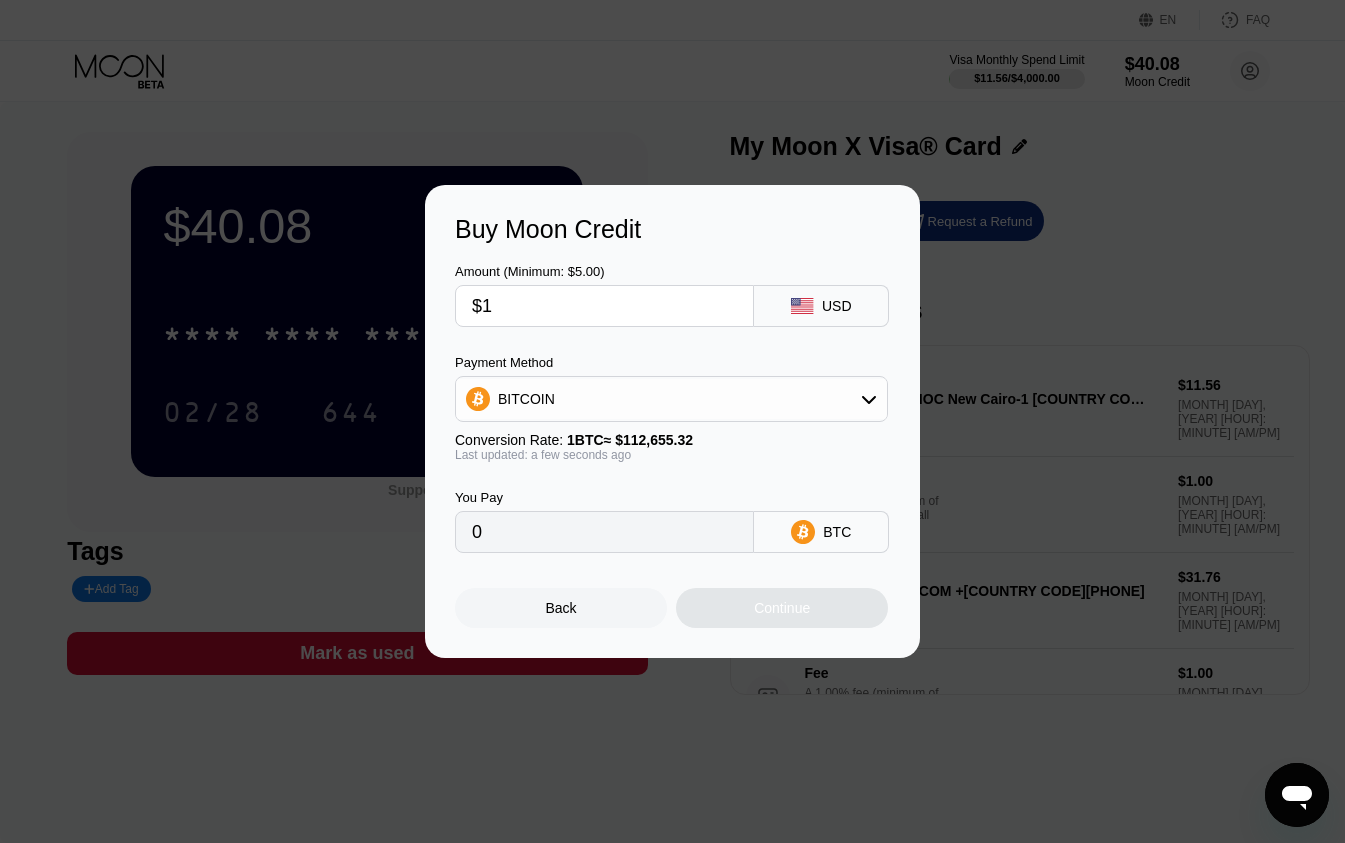 type on "0.00000888" 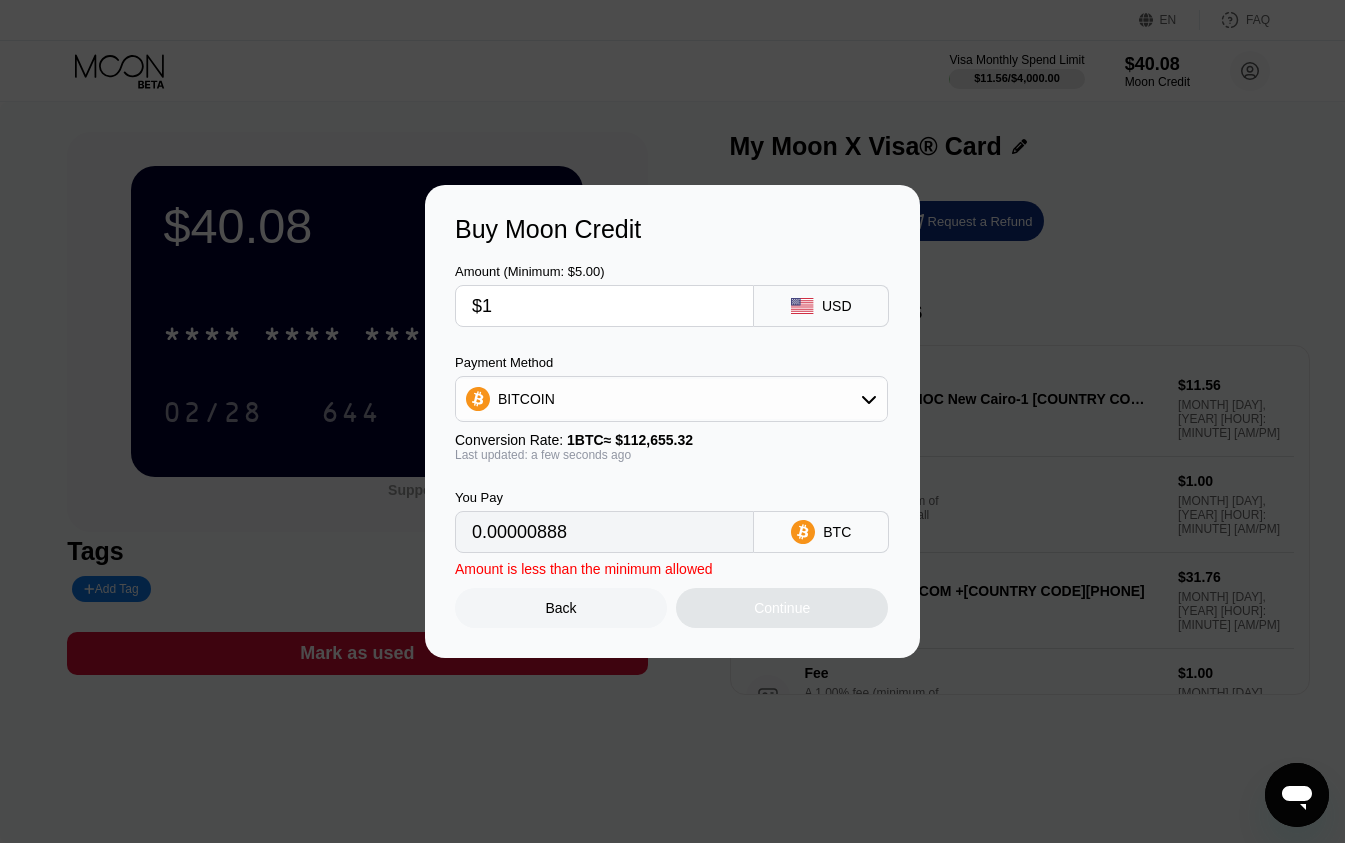 type on "$16" 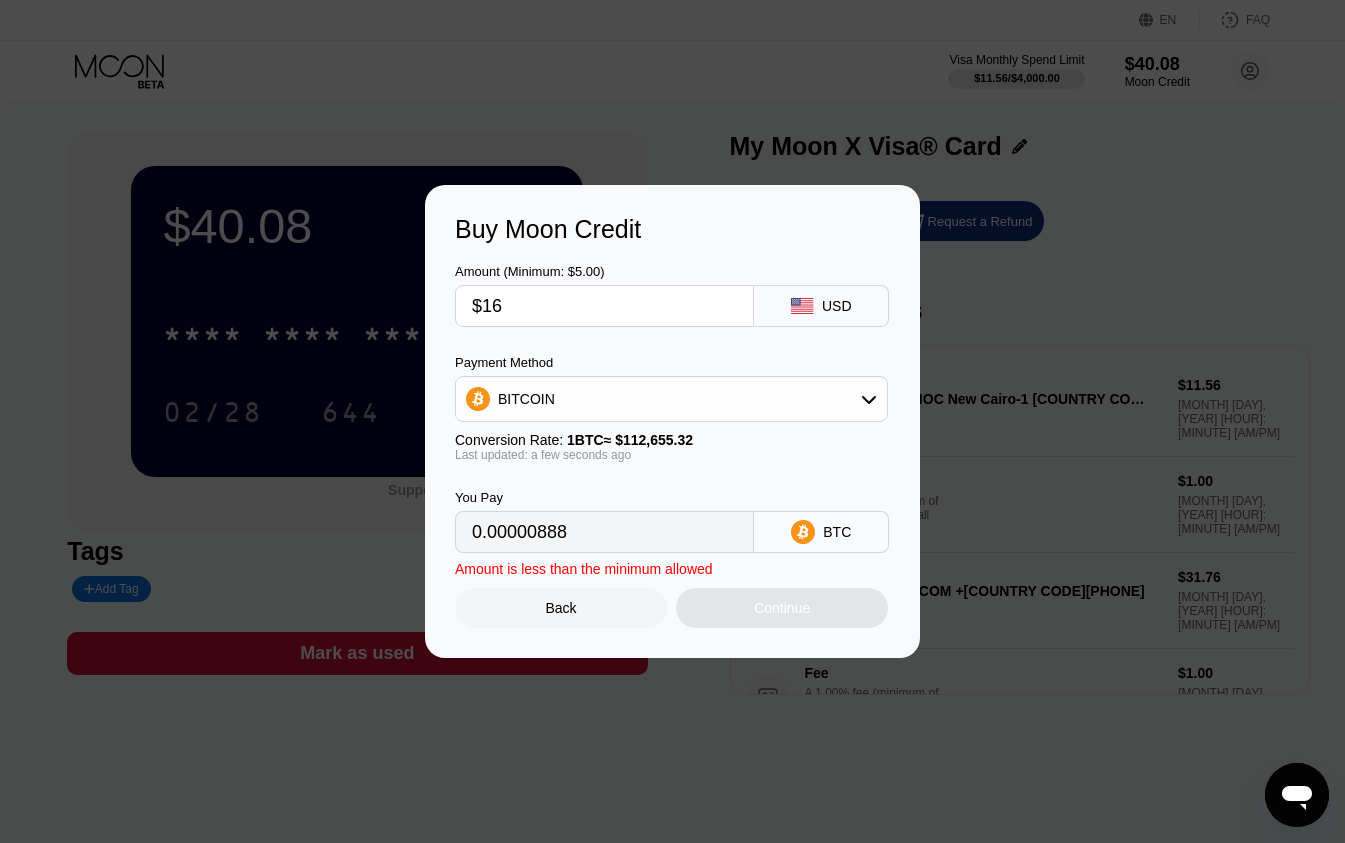type on "0.00014203" 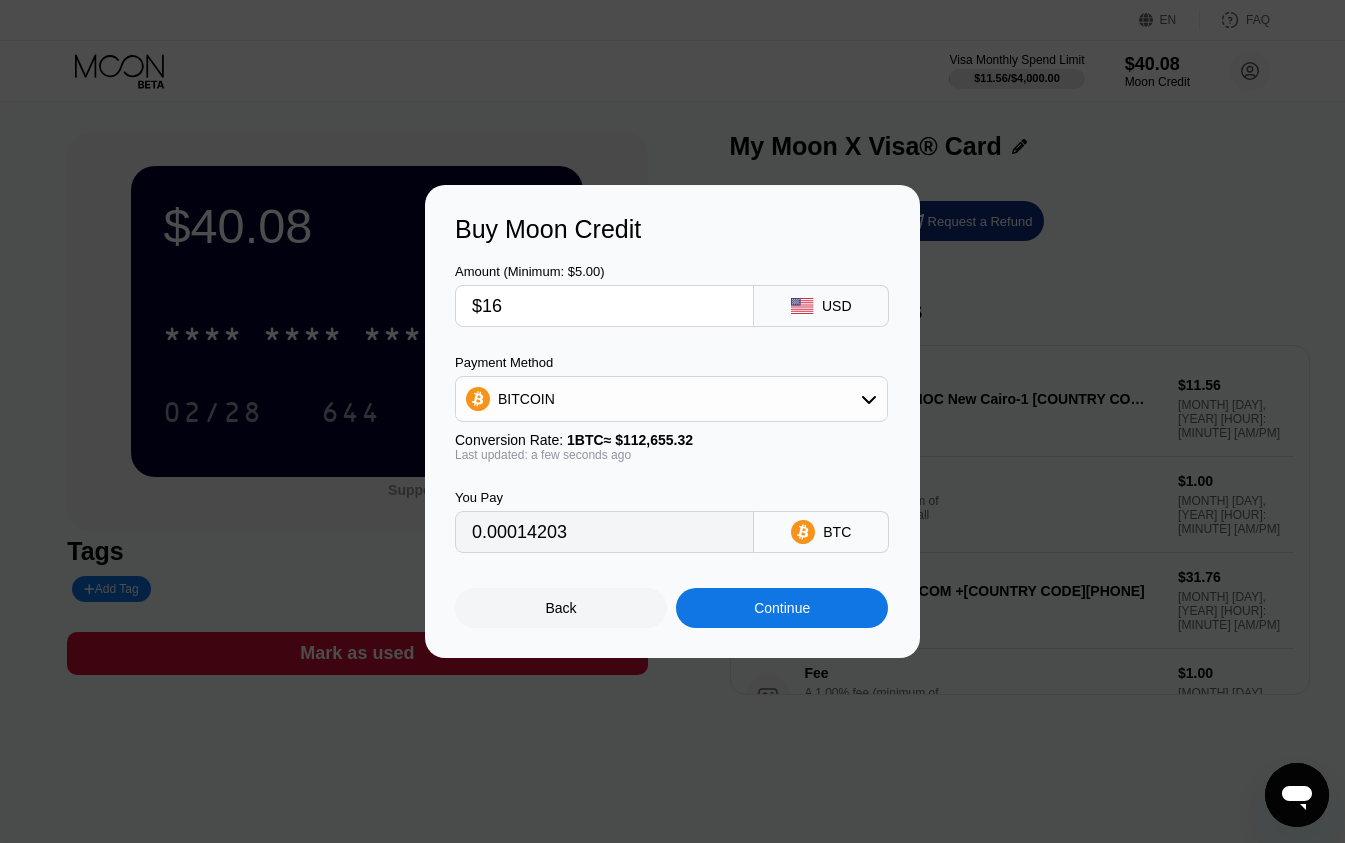 type on "$160" 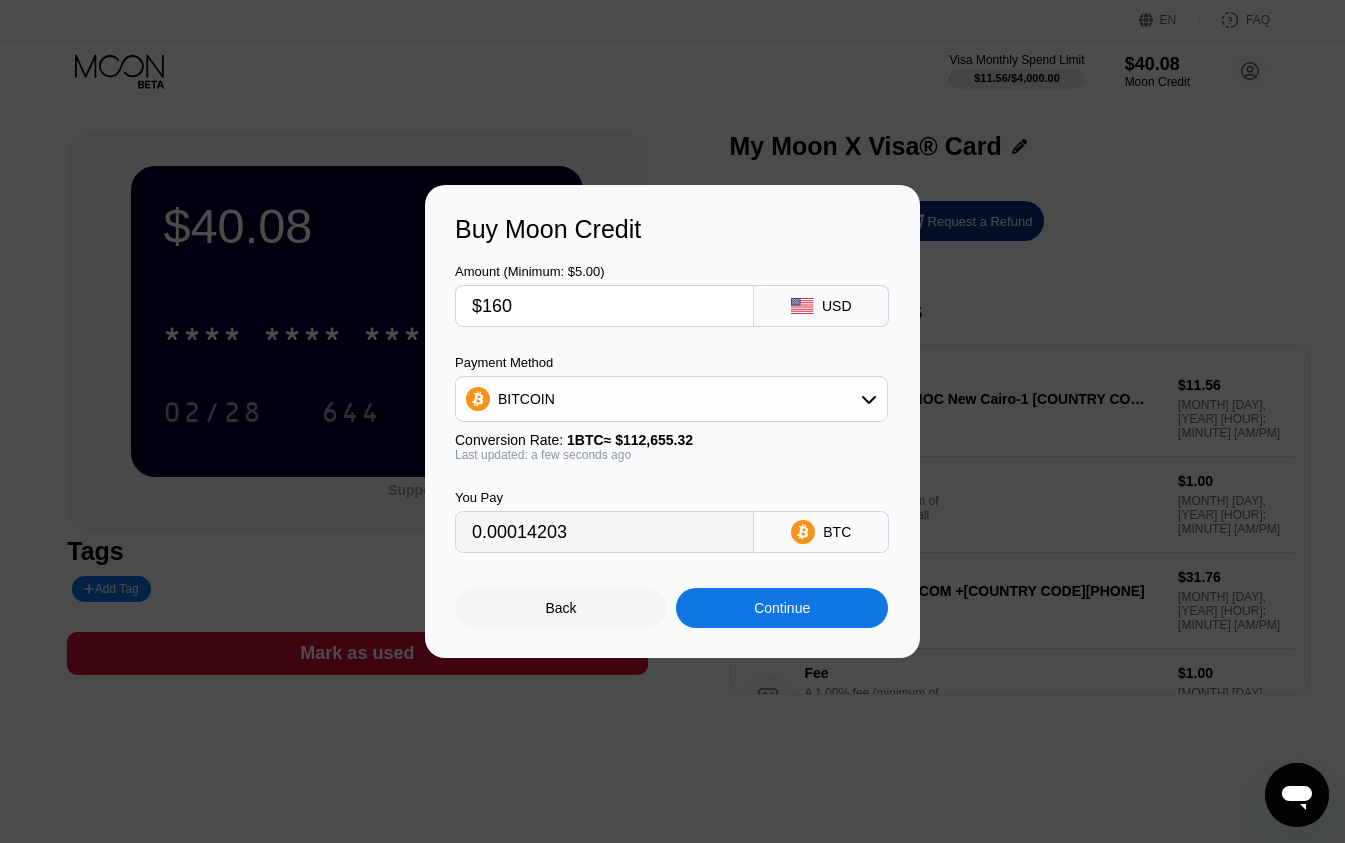 type on "0.00142027" 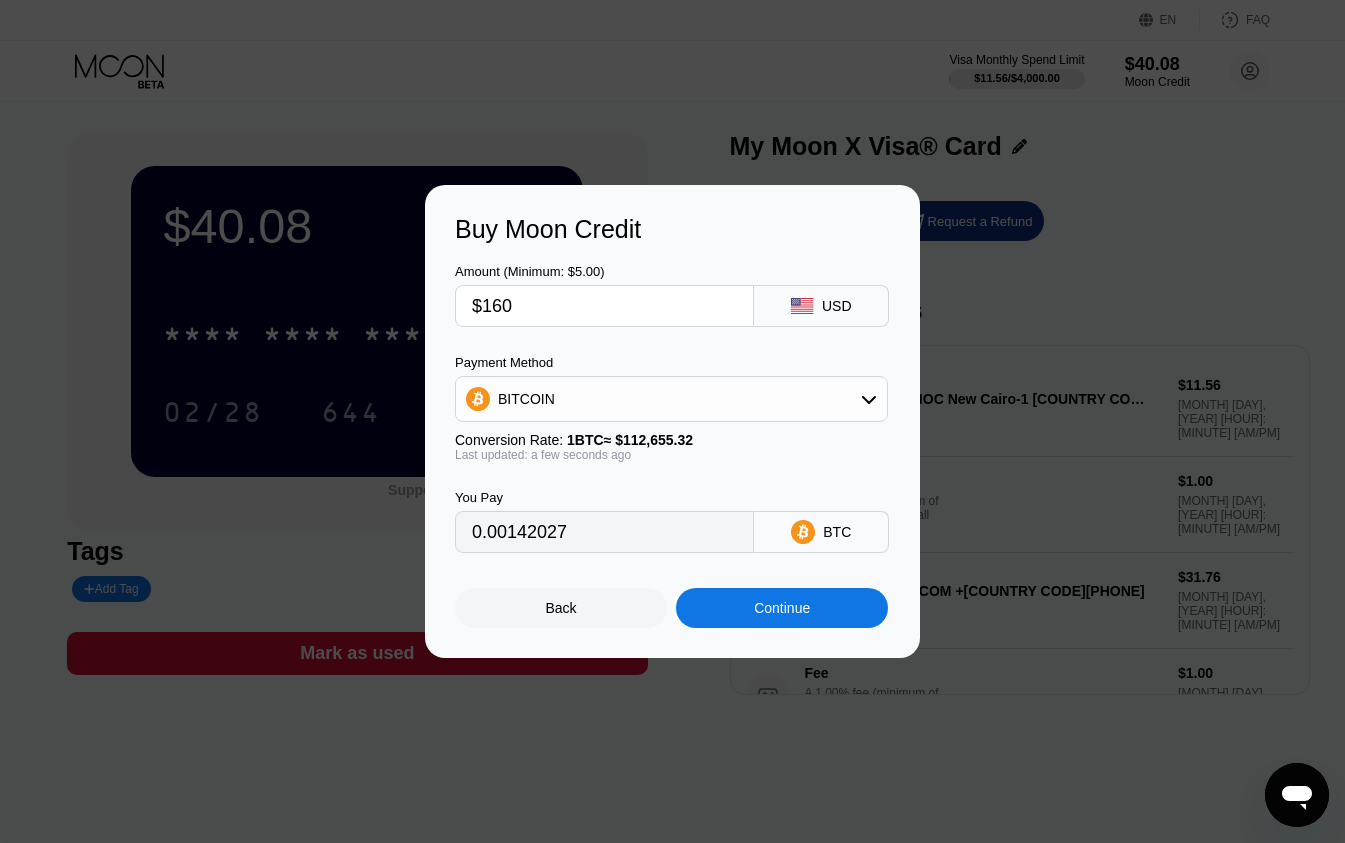 type on "$160" 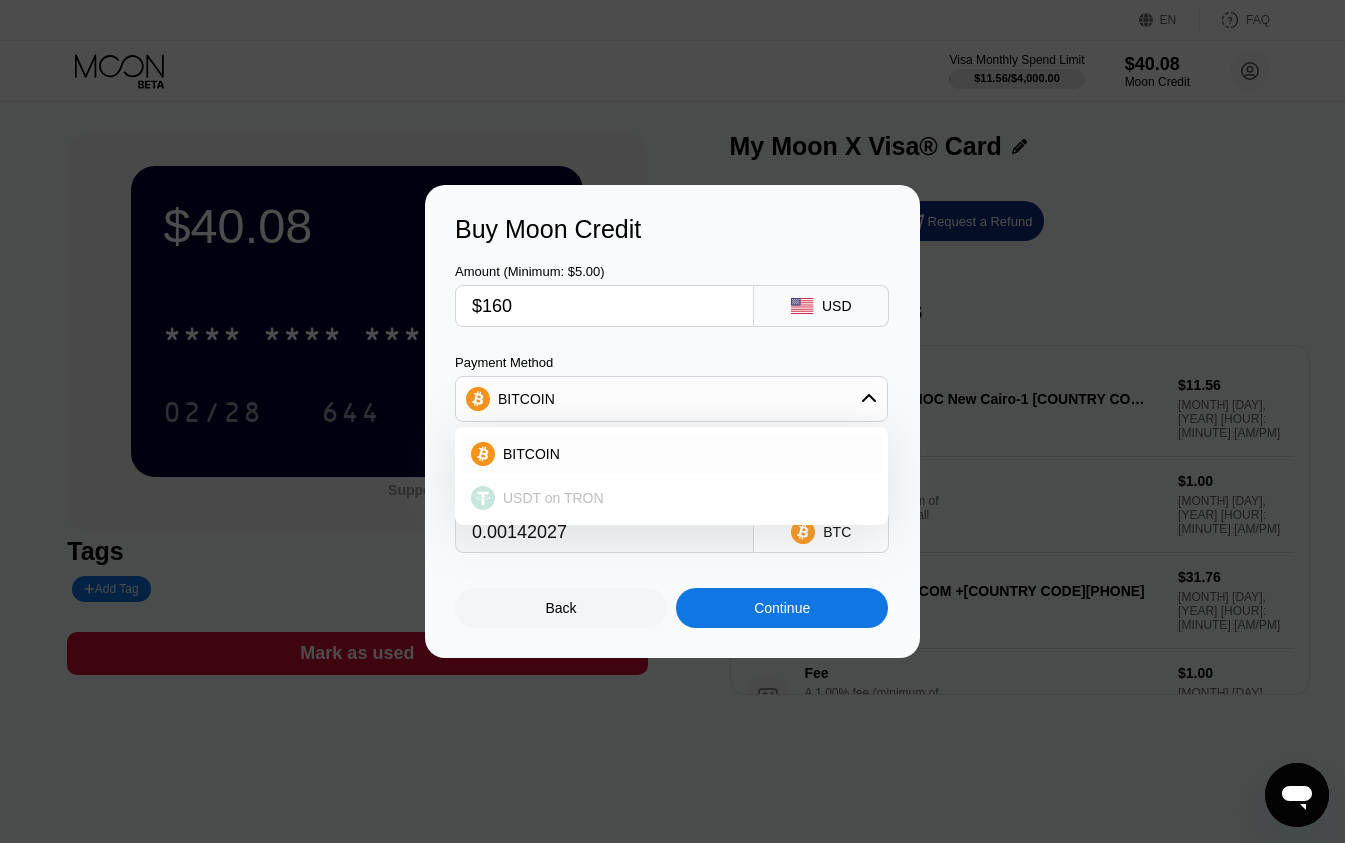 click on "USDT on TRON" at bounding box center [683, 498] 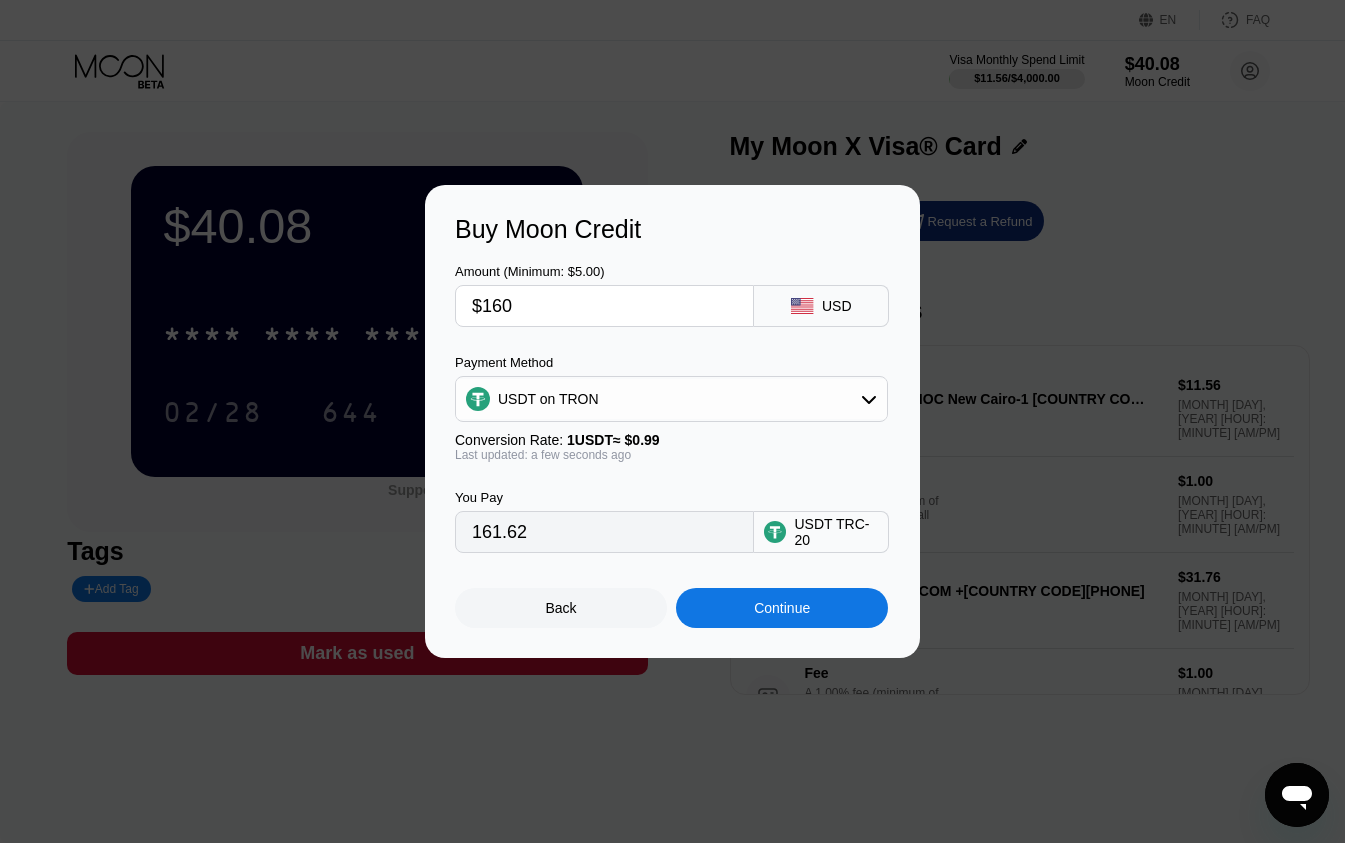 click on "Continue" at bounding box center (782, 608) 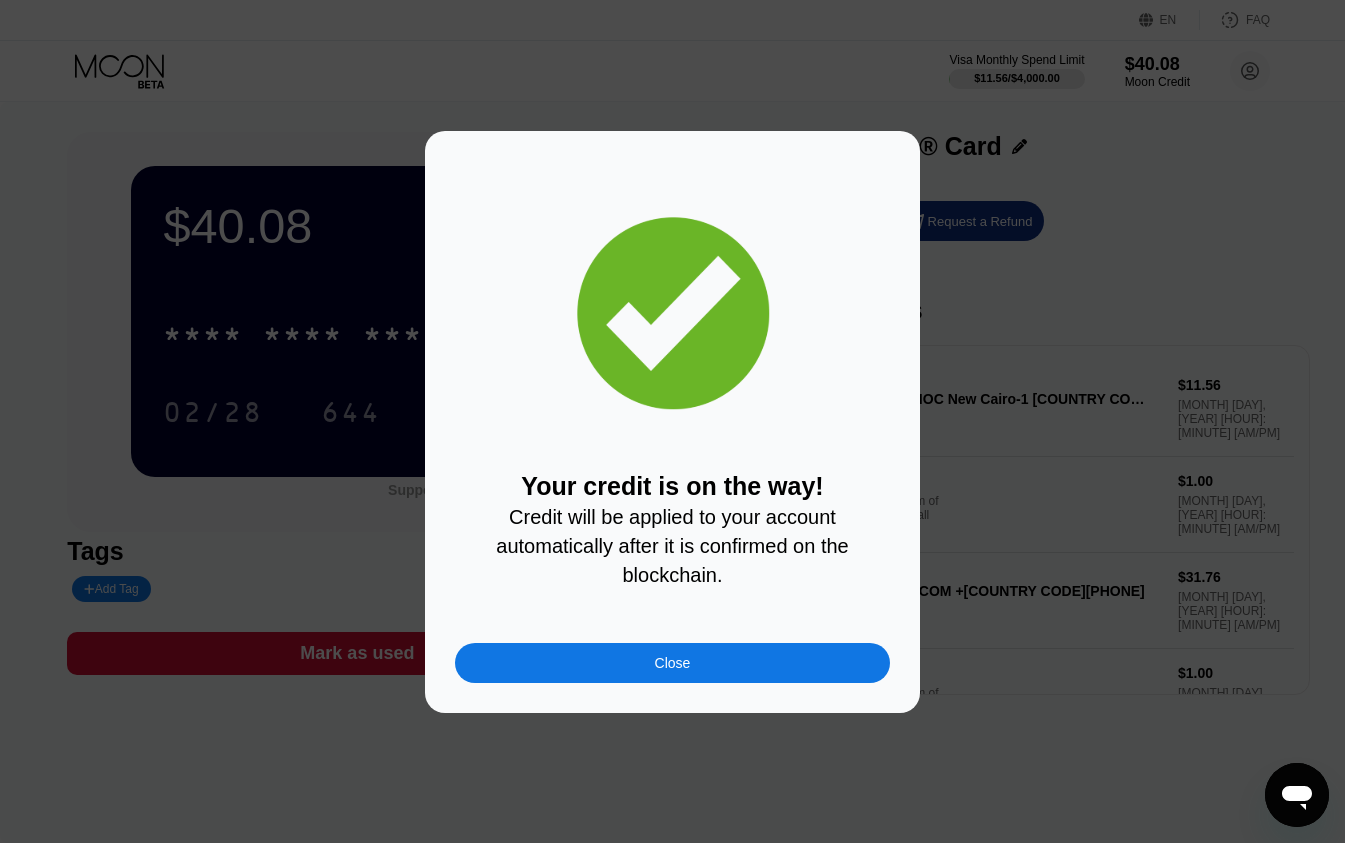click on "Close" at bounding box center [672, 663] 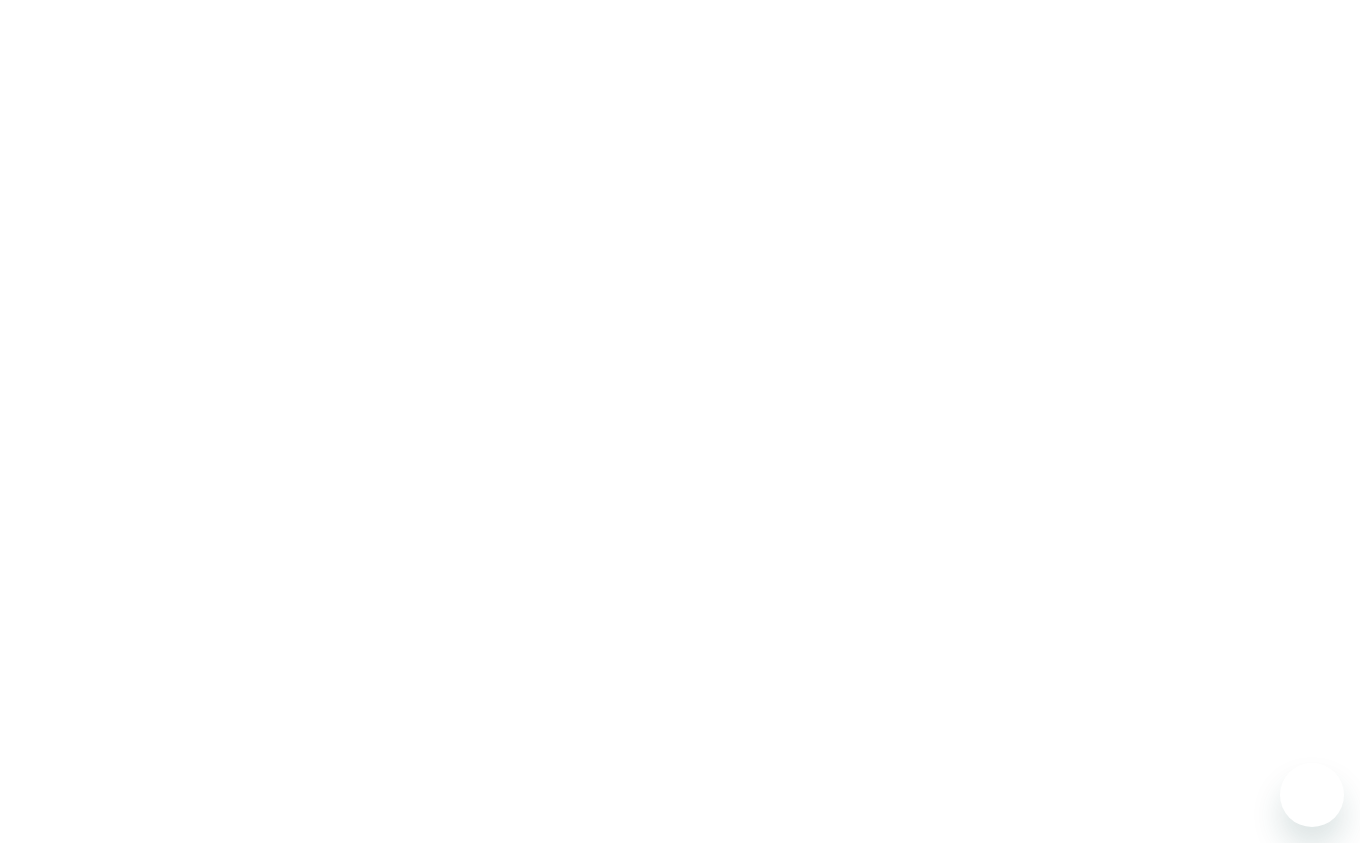 scroll, scrollTop: 0, scrollLeft: 0, axis: both 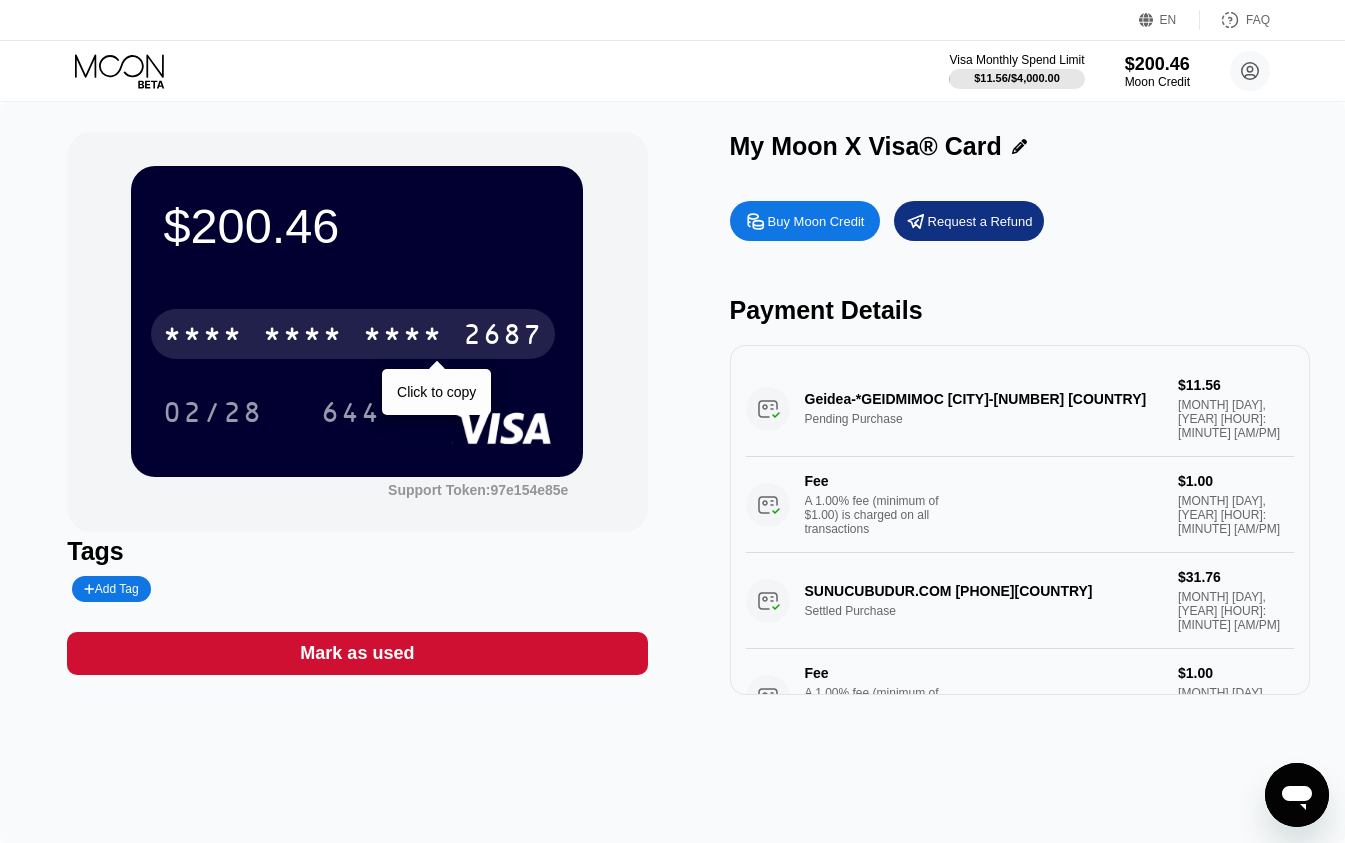 click on "* * * * * * * * * * * * 2687" at bounding box center (353, 334) 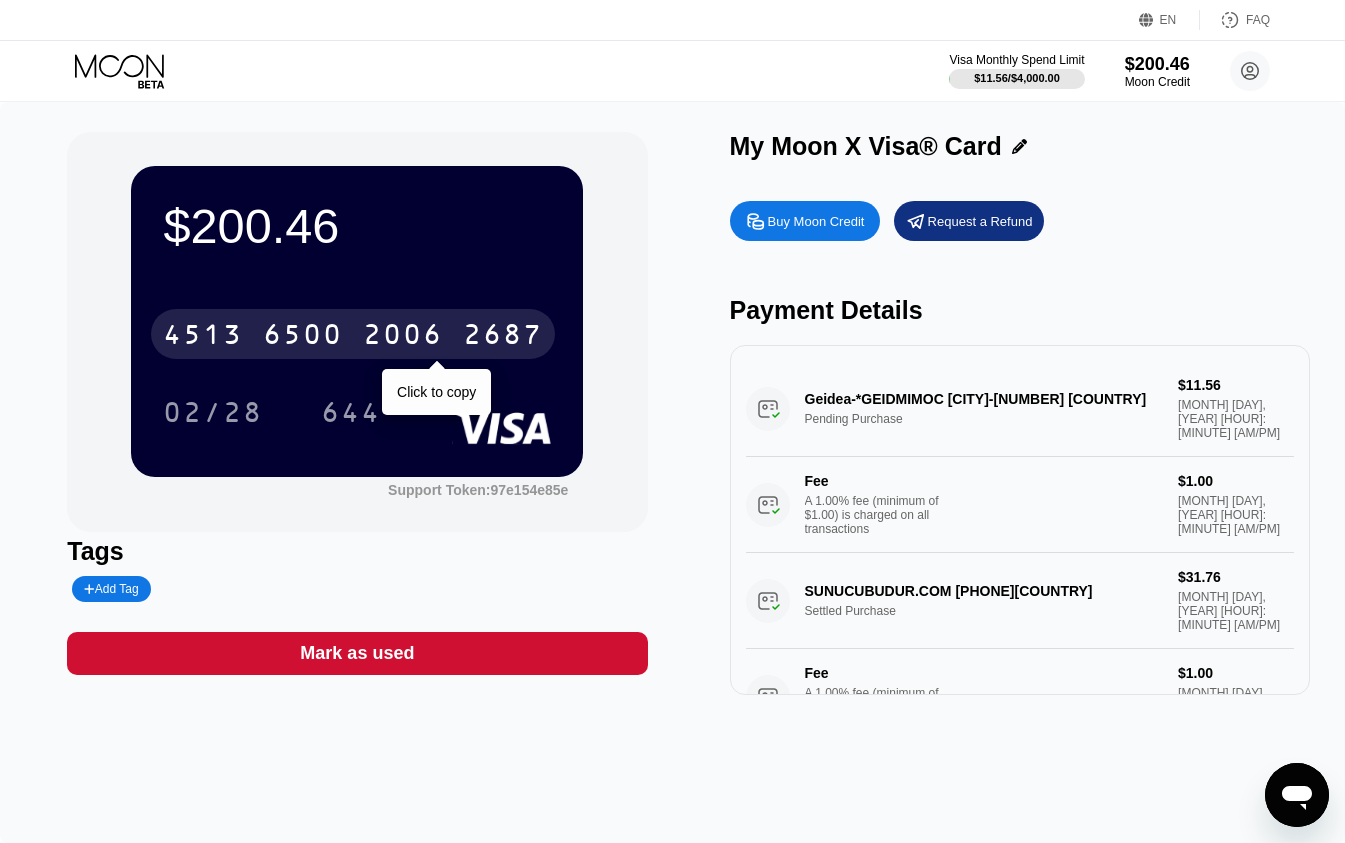 click on "2006" at bounding box center (403, 337) 